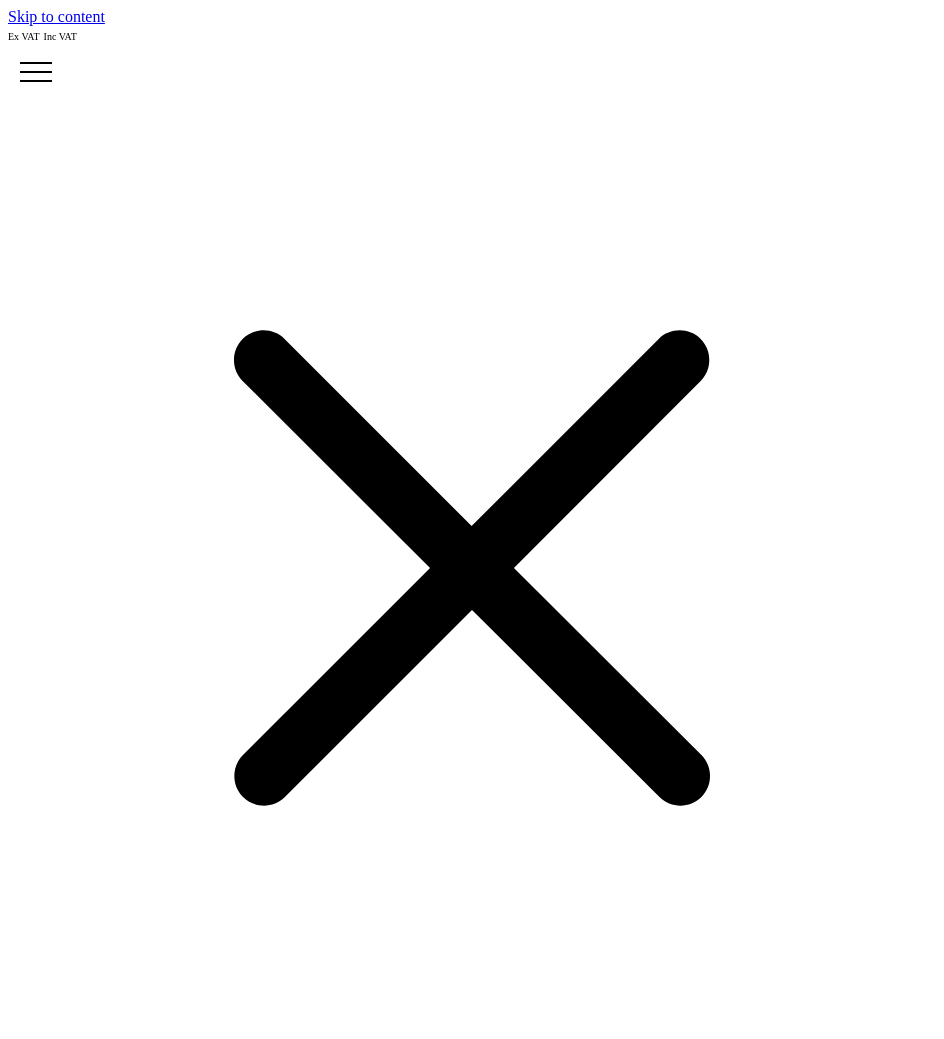 scroll, scrollTop: 2915, scrollLeft: 0, axis: vertical 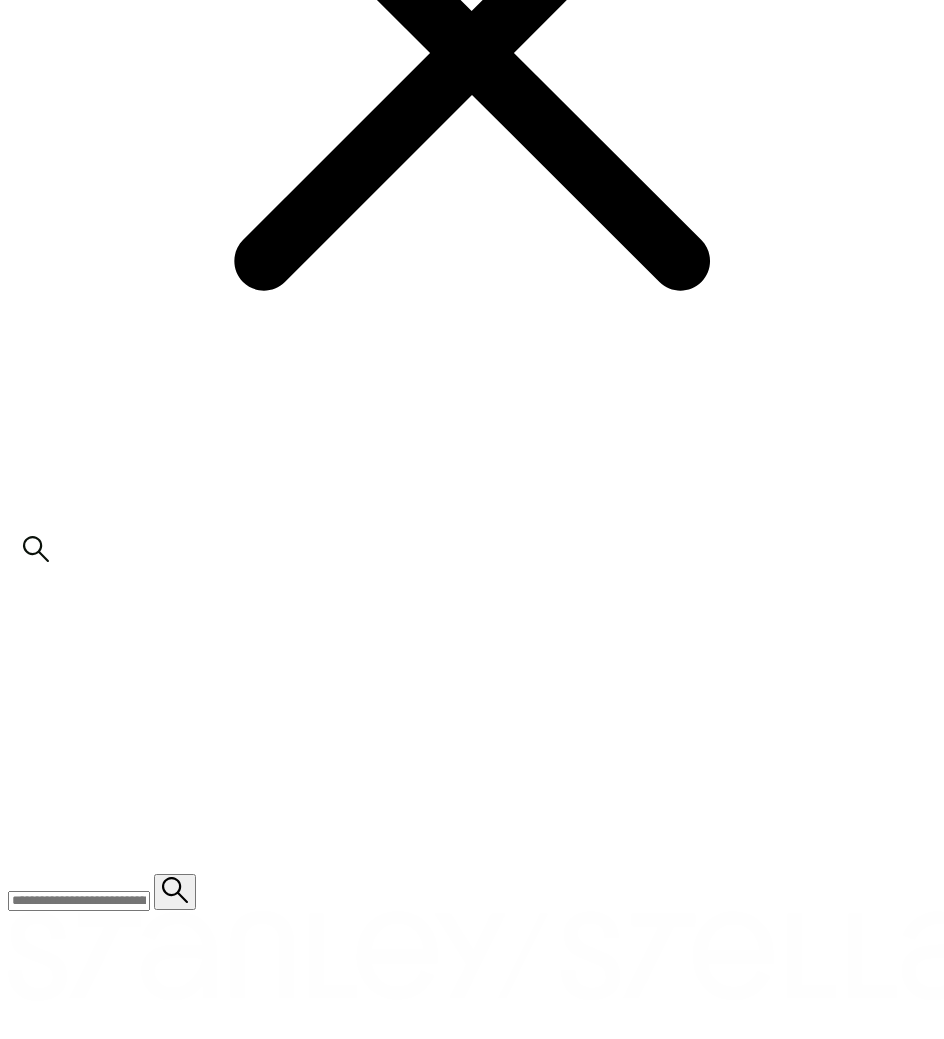 click at bounding box center (74, 16715) 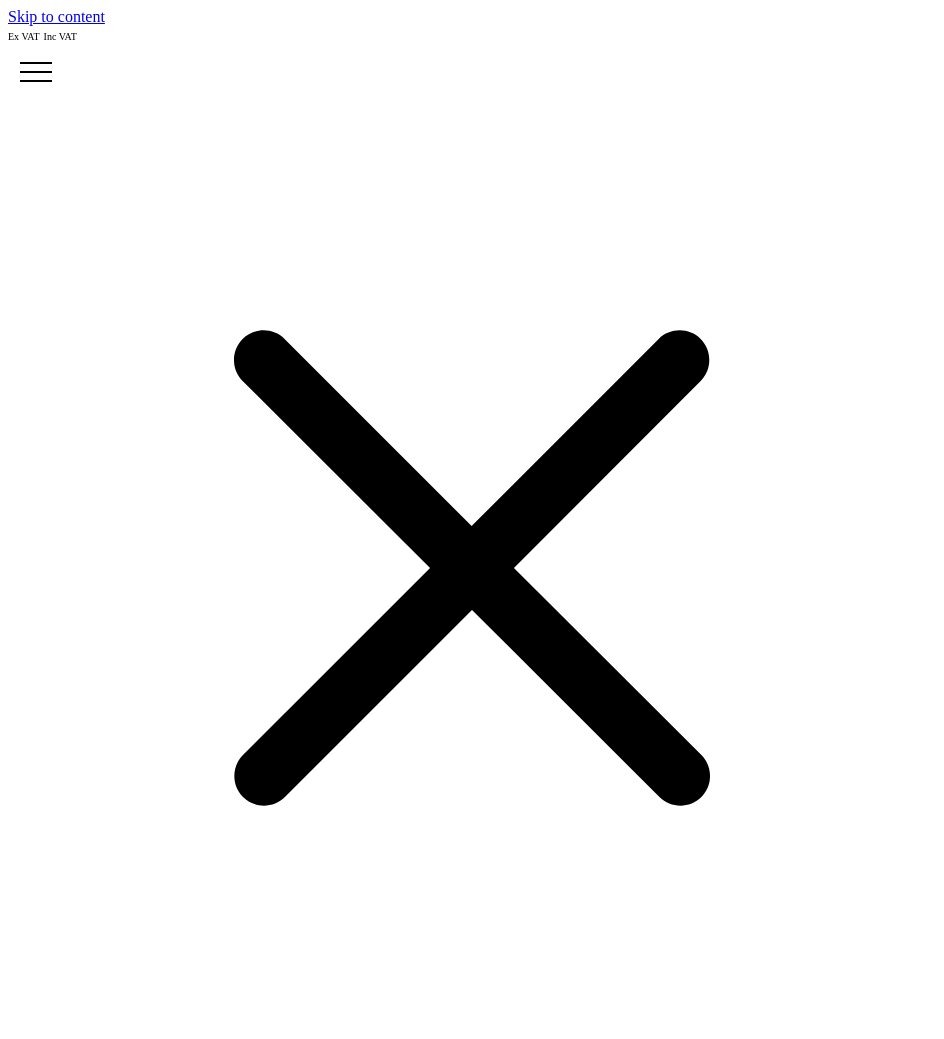 scroll, scrollTop: 0, scrollLeft: 0, axis: both 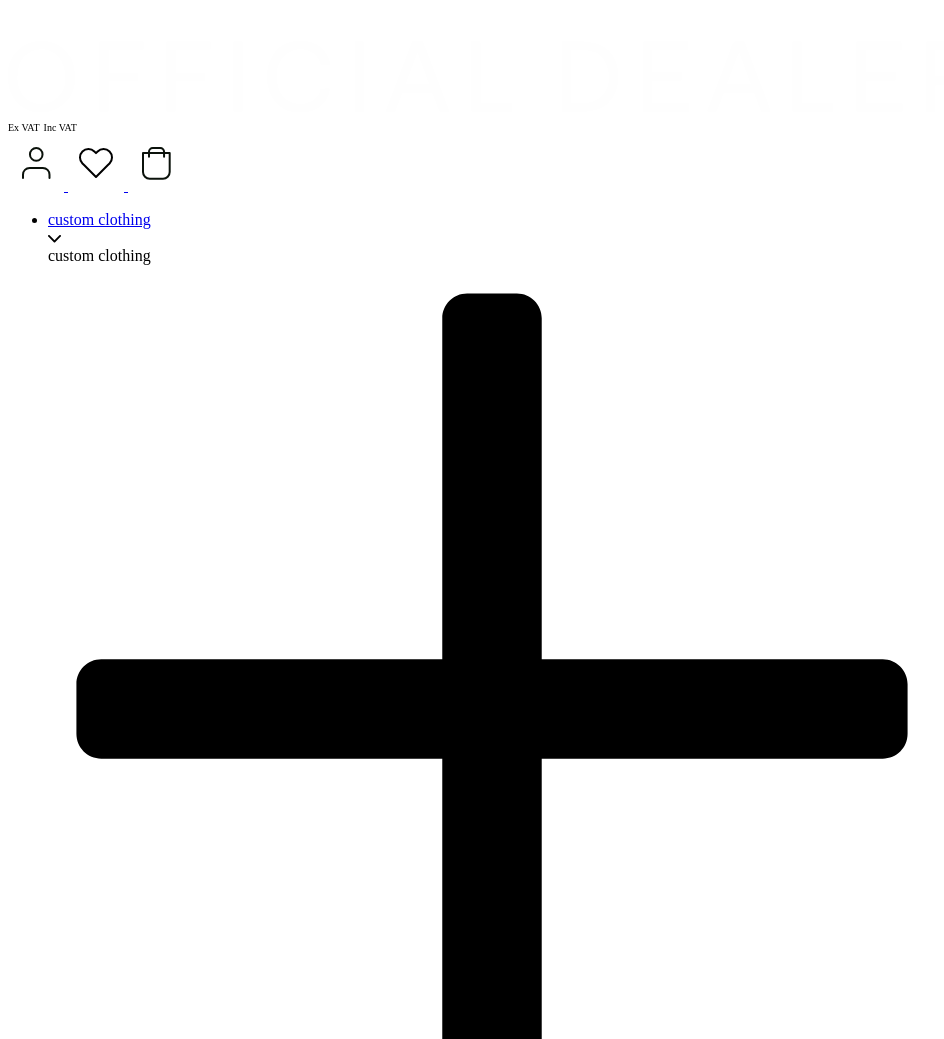 click on "choose your colour" at bounding box center [69, 17079] 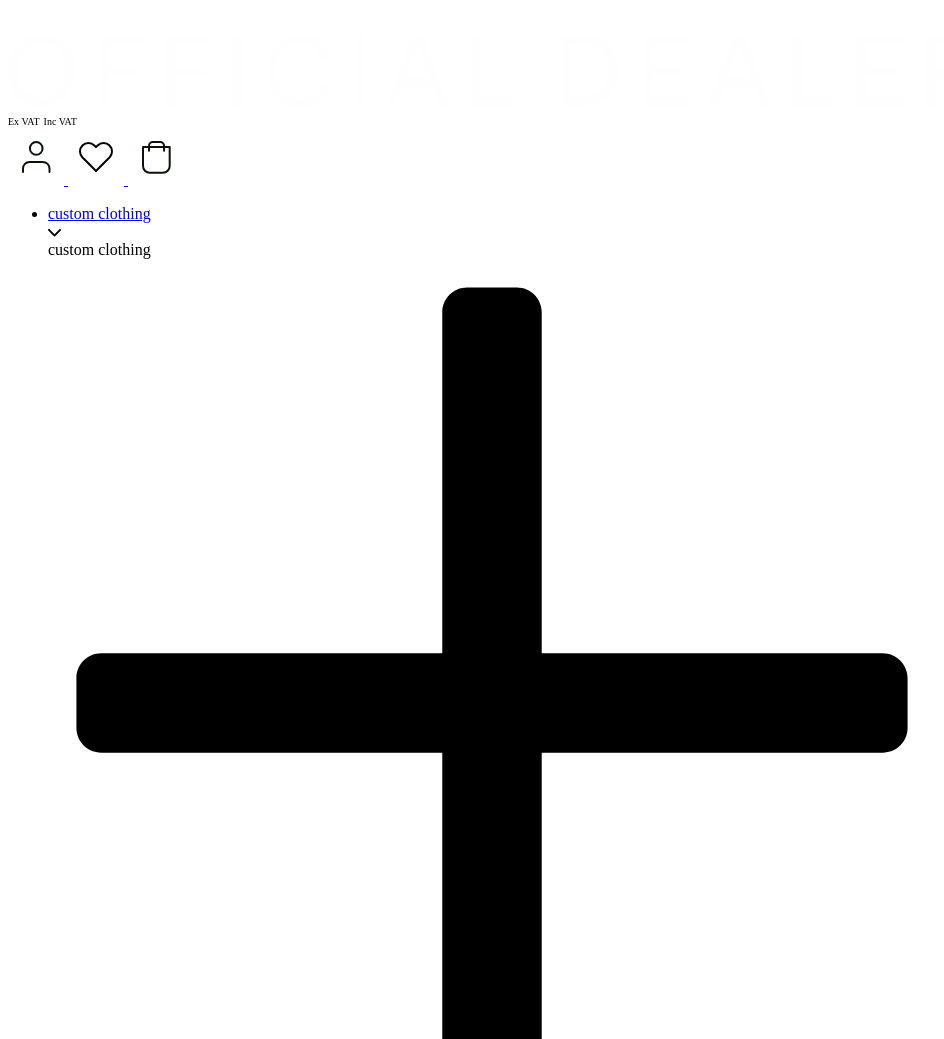 scroll, scrollTop: 1600, scrollLeft: 0, axis: vertical 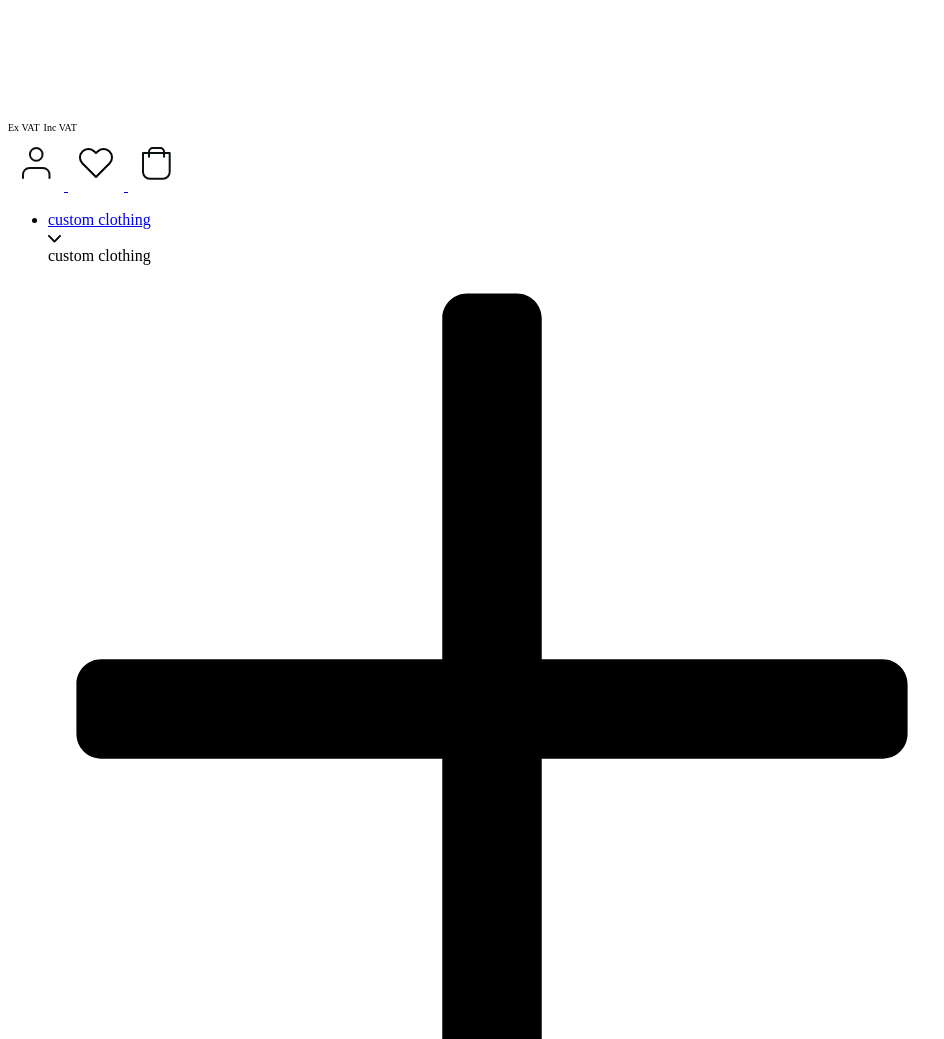 click at bounding box center [174, 15949] 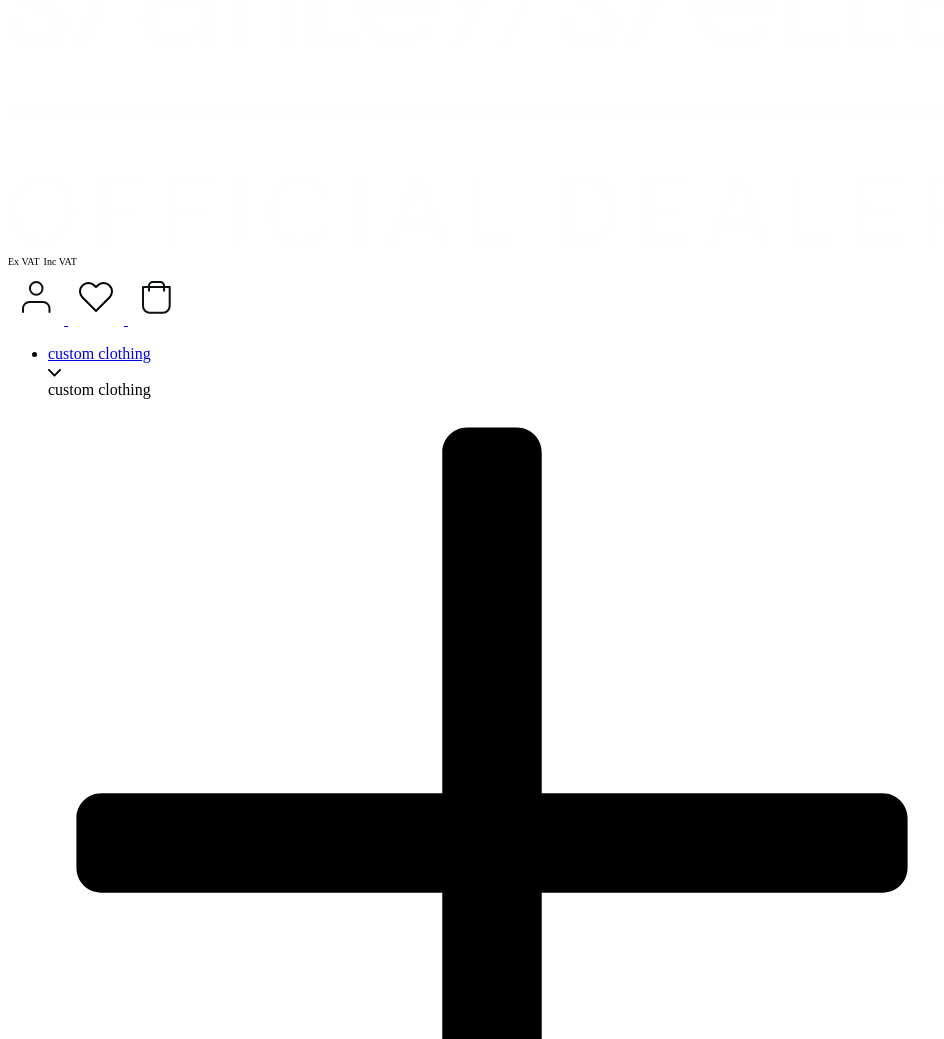 click on "Print Methods" at bounding box center [53, 17072] 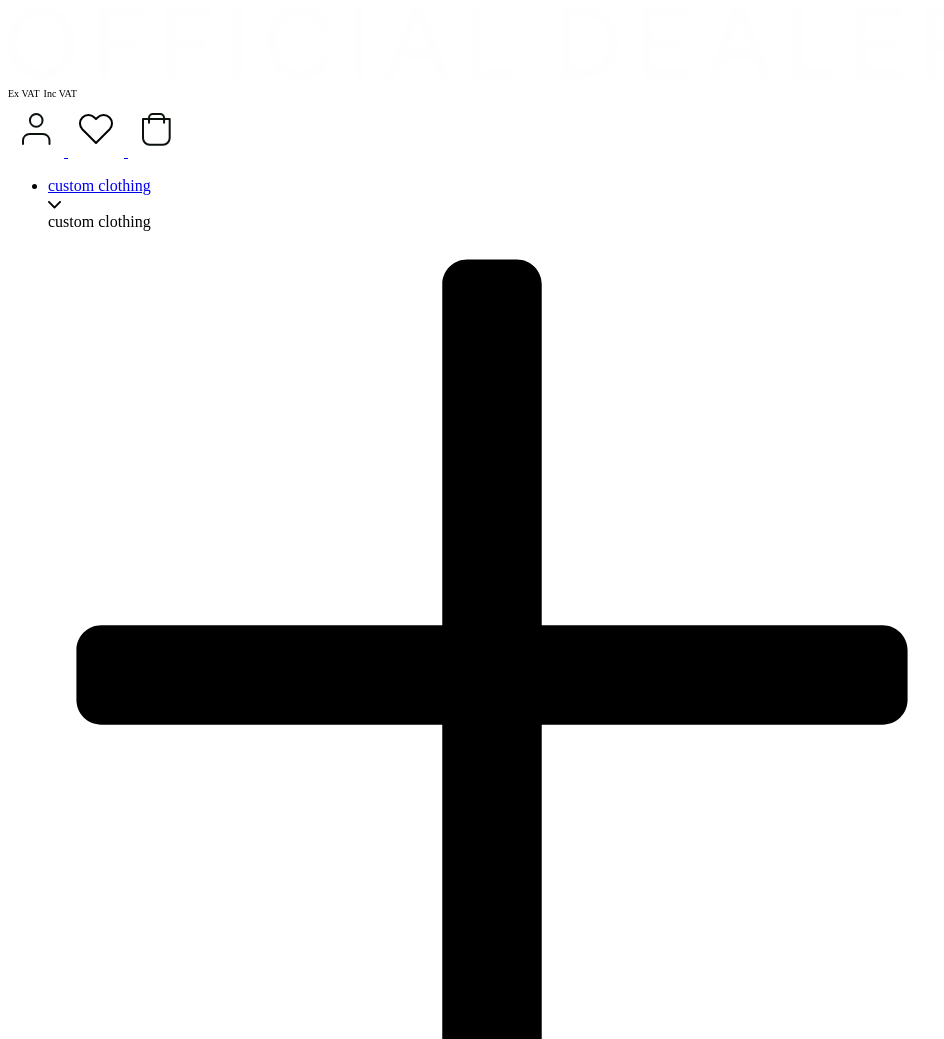 scroll, scrollTop: 1733, scrollLeft: 0, axis: vertical 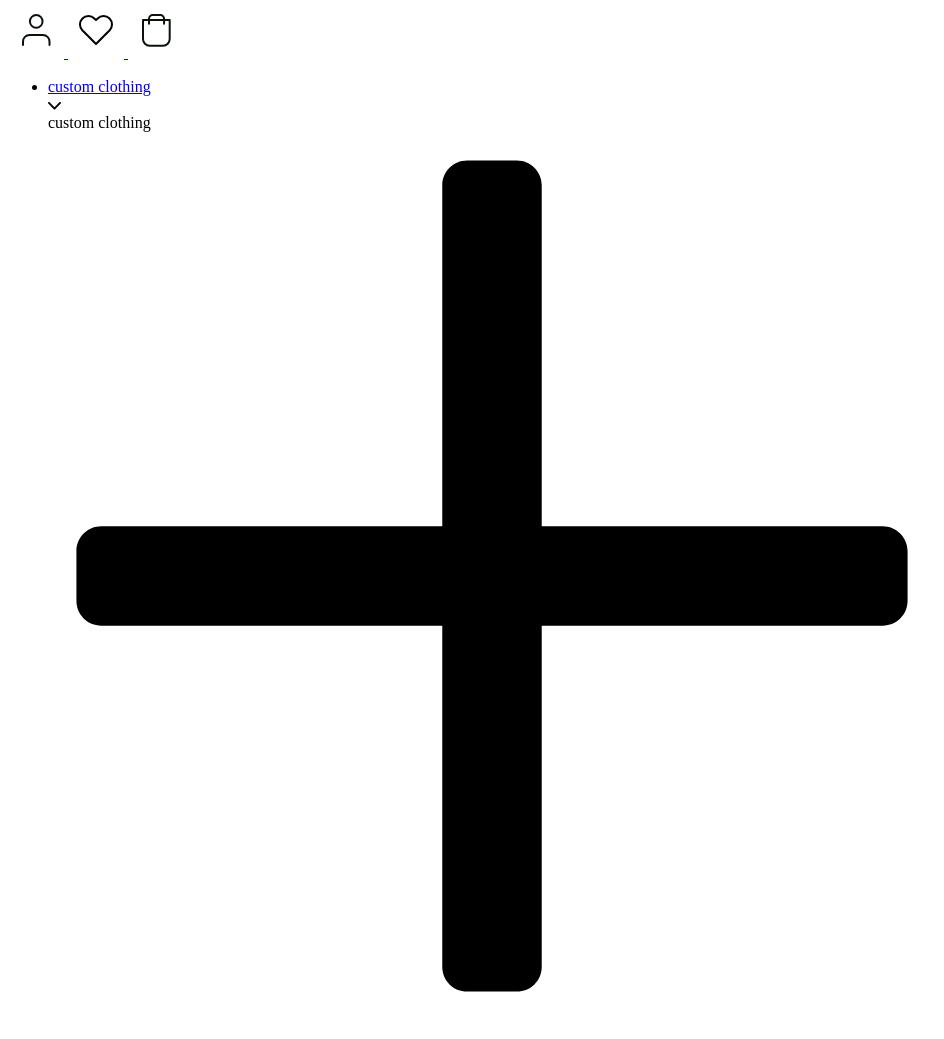 click on "Additional Options" at bounding box center [53, 16805] 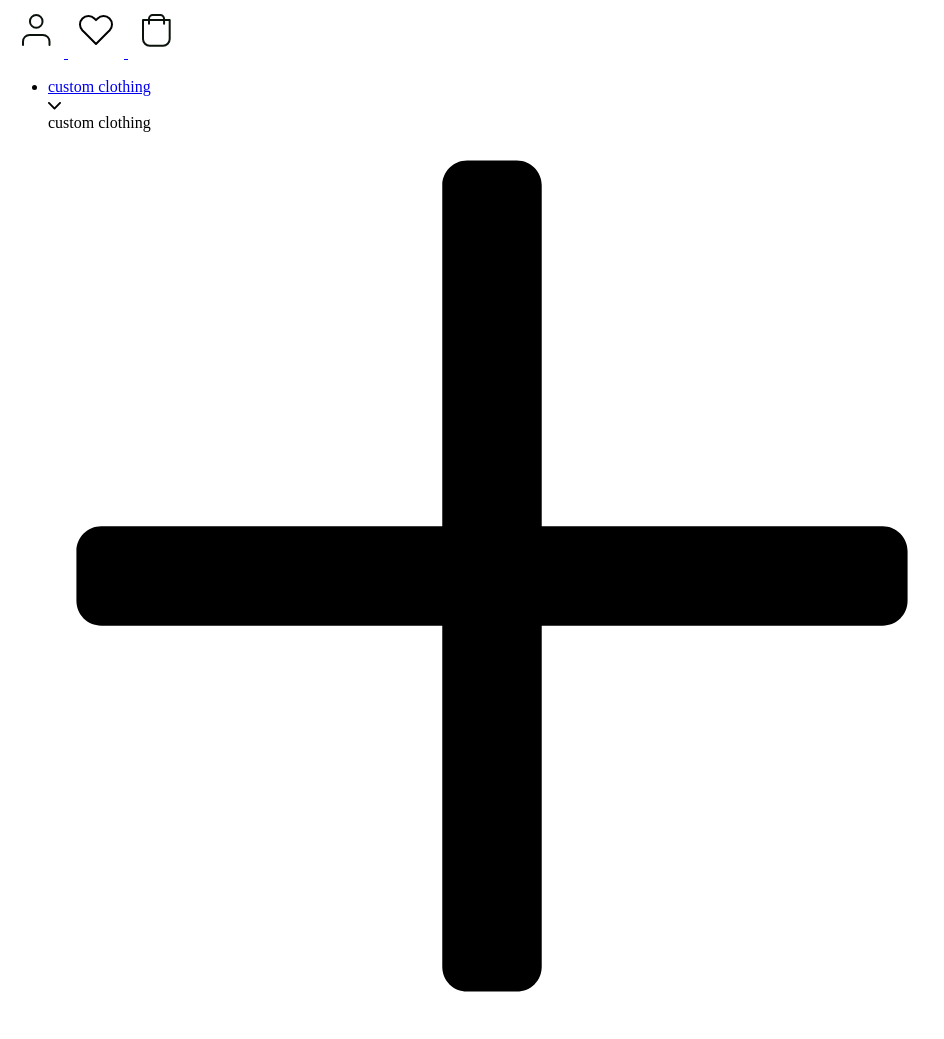 scroll, scrollTop: 1866, scrollLeft: 0, axis: vertical 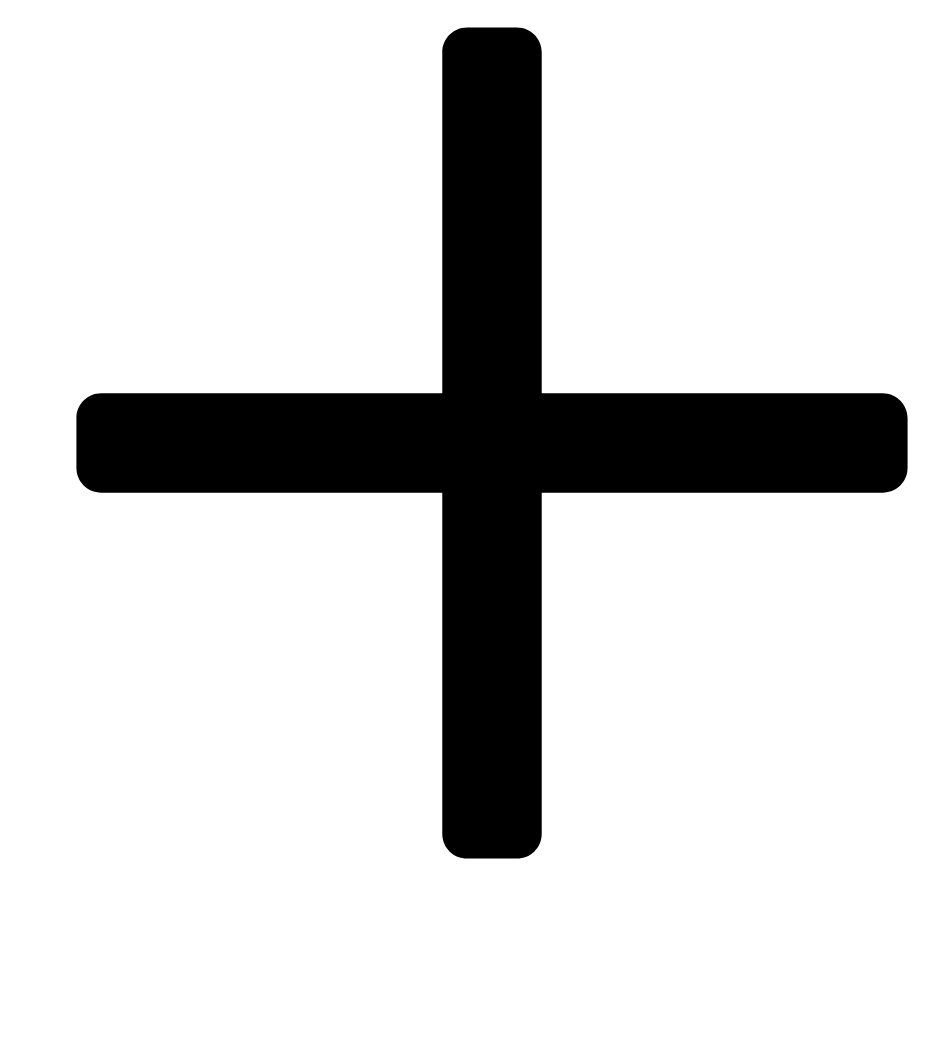 click on "Notes" at bounding box center [53, 16672] 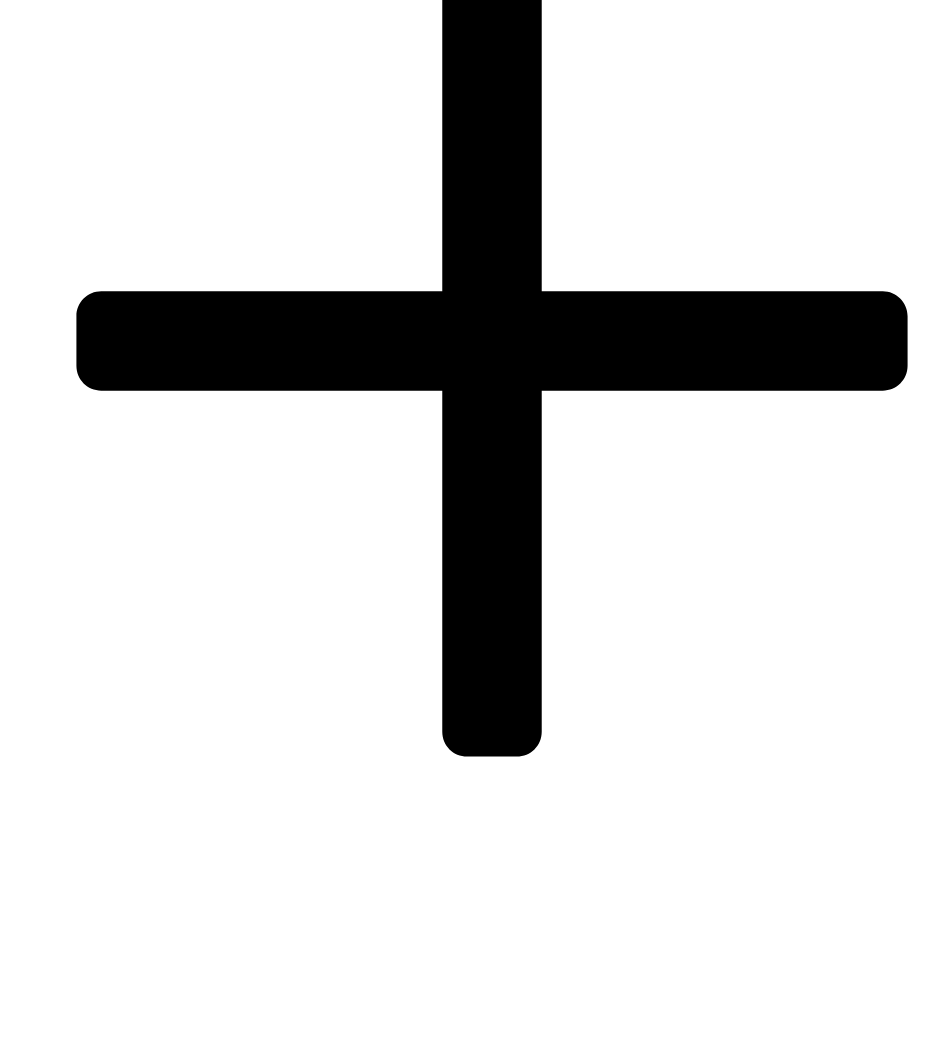 scroll, scrollTop: 2133, scrollLeft: 0, axis: vertical 